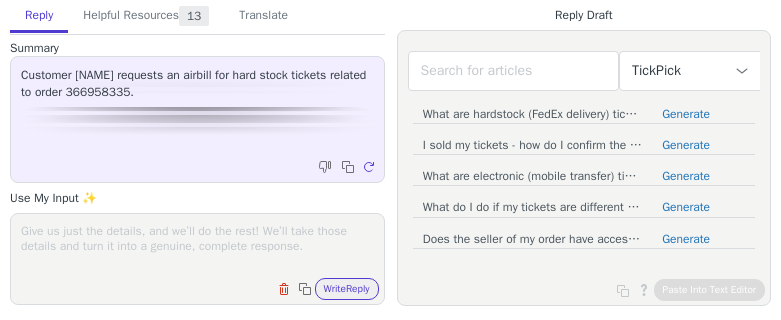 scroll, scrollTop: 0, scrollLeft: 0, axis: both 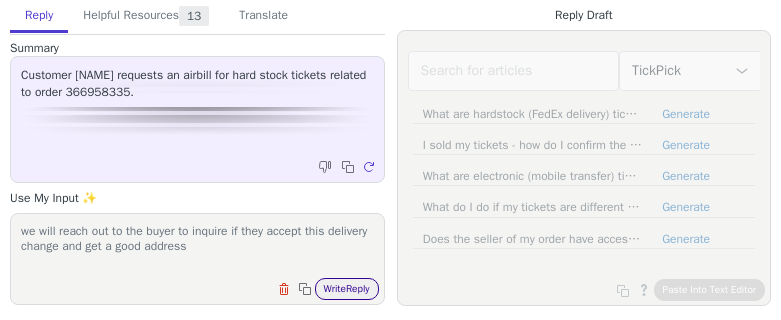 type on "we will reach out to the buyer to inquire if they accept this delivery change and get a good address" 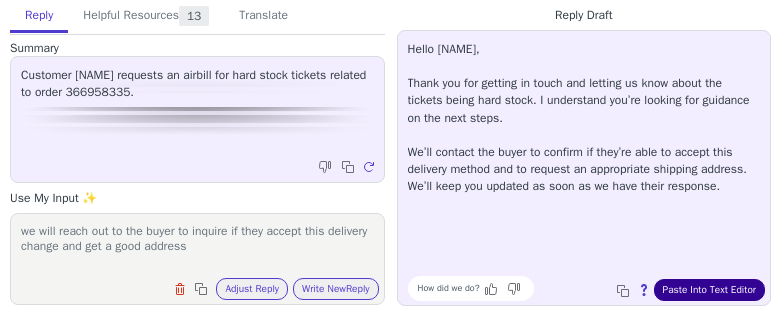 click on "Paste Into Text Editor" at bounding box center [709, 290] 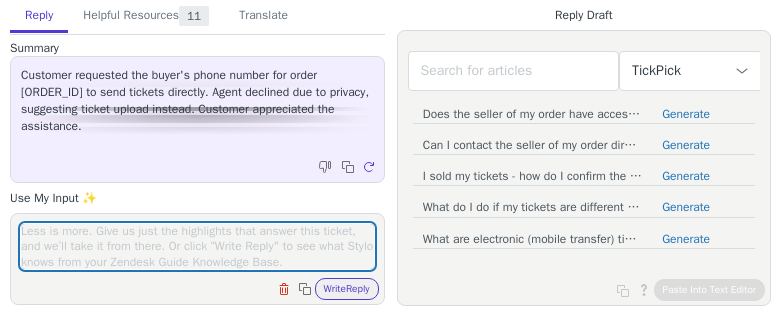 click at bounding box center (197, 246) 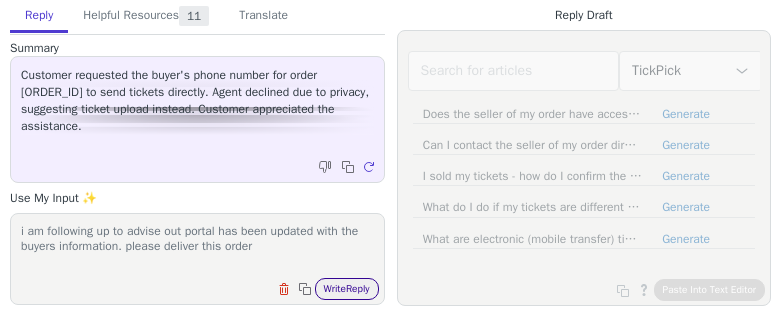 type on "i am following up to advise out portal has been updated with the buyers information. please deliver this order" 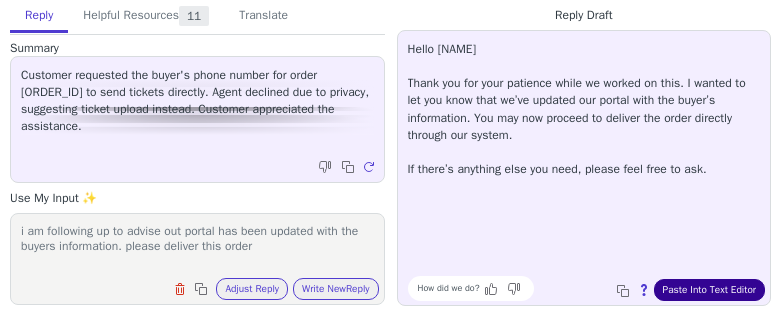 click on "Paste Into Text Editor" at bounding box center [709, 290] 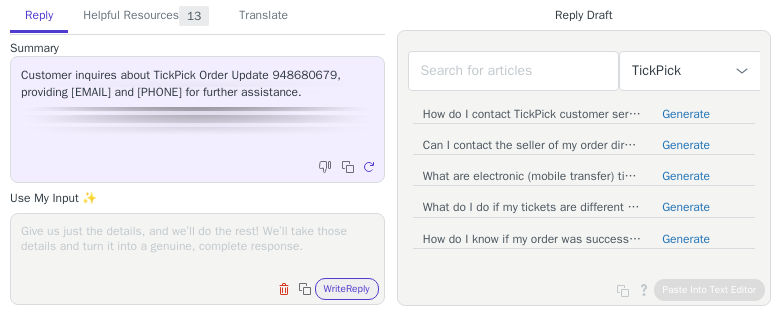 scroll, scrollTop: 0, scrollLeft: 0, axis: both 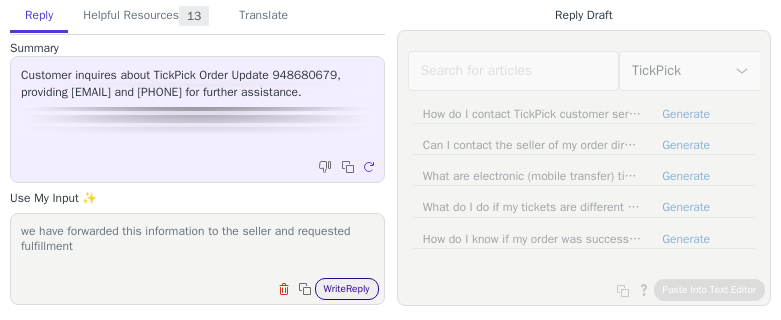 type on "we have forwarded this information to the seller and requested fulfillment" 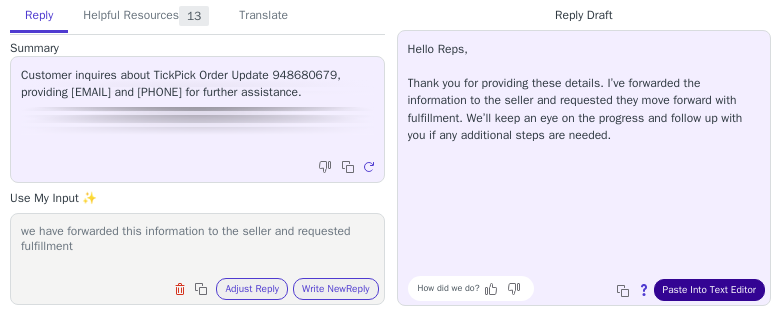 click on "Paste Into Text Editor" at bounding box center (709, 290) 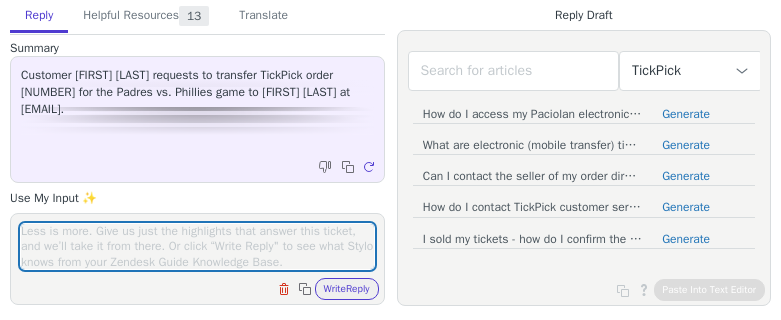 scroll, scrollTop: 0, scrollLeft: 0, axis: both 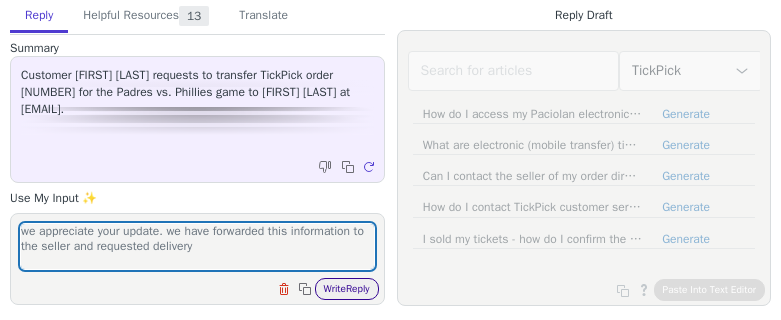type on "we appreciate your update. we have forwarded this information to the seller and requested delivery" 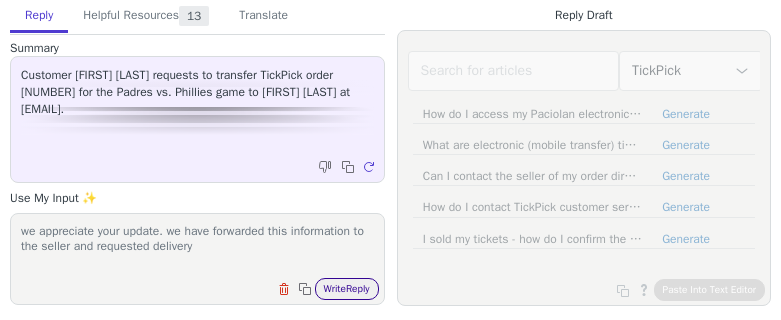 click on "Write  Reply" at bounding box center [347, 289] 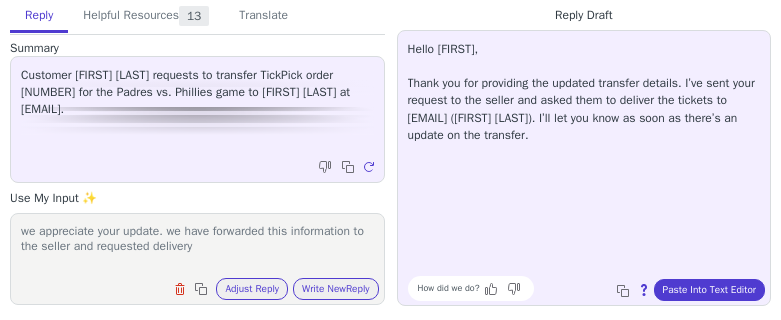 click on "Hello Charizza, Thank you for providing the updated transfer details. I’ve sent your request to the seller and asked them to deliver the tickets to alivan@bigghikee.com (Ivan Alienou). I’ll let you know as soon as there’s an update on the transfer. How did we do?   Copy to clipboard About this reply Paste Into Text Editor" at bounding box center [584, 168] 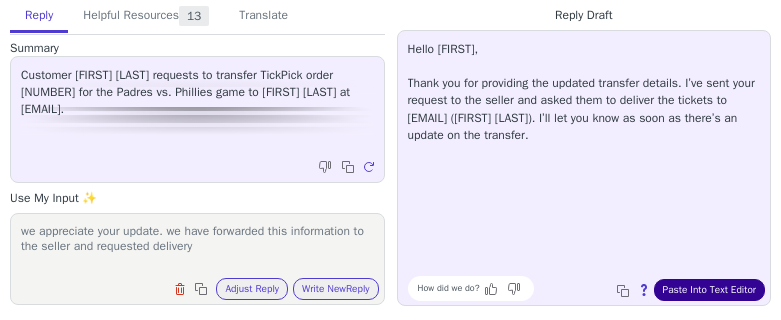 click on "Paste Into Text Editor" at bounding box center (709, 290) 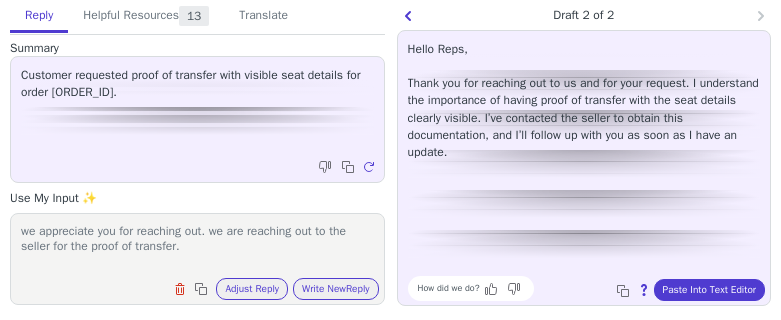 scroll, scrollTop: 0, scrollLeft: 0, axis: both 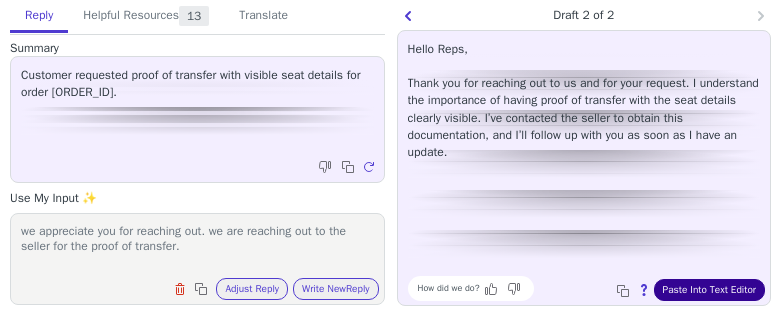 click on "Paste Into Text Editor" at bounding box center [709, 290] 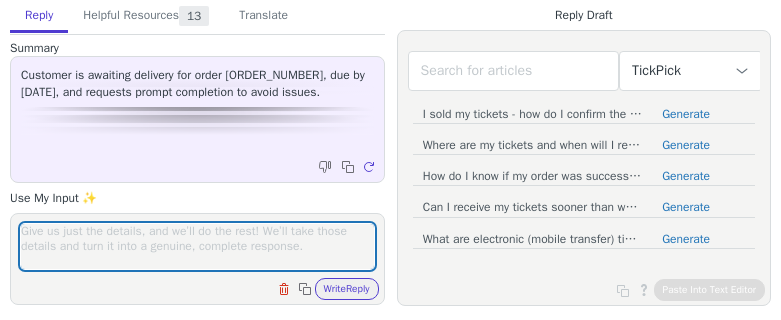 scroll, scrollTop: 0, scrollLeft: 0, axis: both 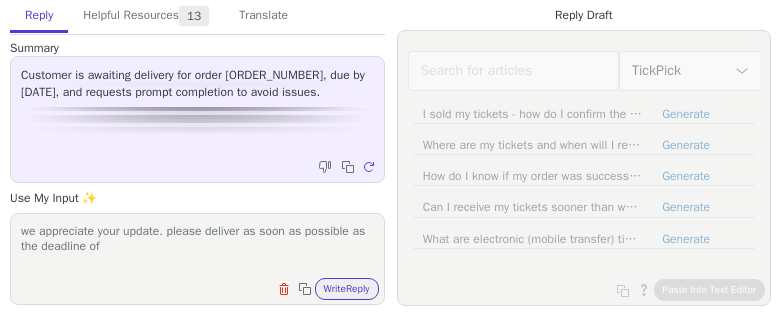 paste on "[DATE] [TIME] [TIMEZONE]" 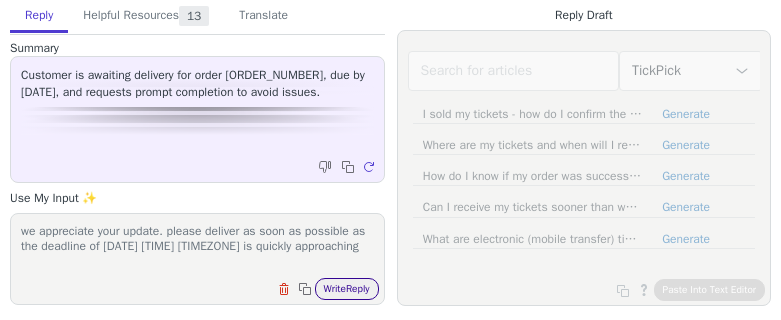 type on "we appreciate your update. please deliver as soon as possible as the deadline of [DATE] [TIME] [TIMEZONE] is quickly approaching" 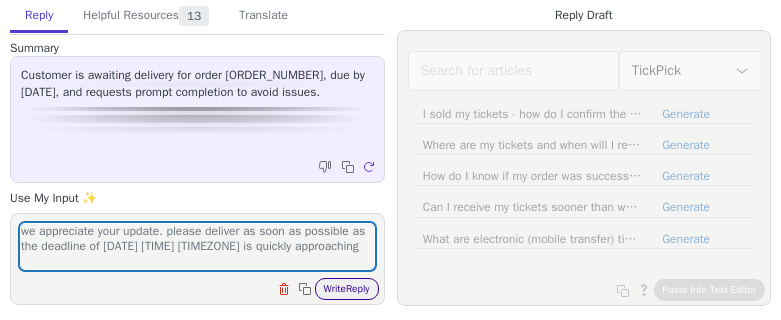 click on "Write  Reply" at bounding box center [347, 289] 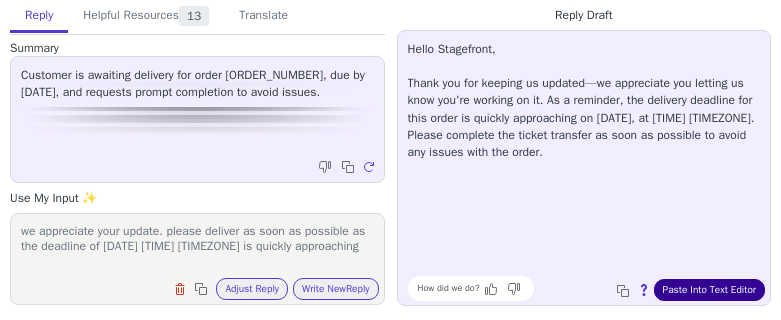 click on "Paste Into Text Editor" at bounding box center (709, 290) 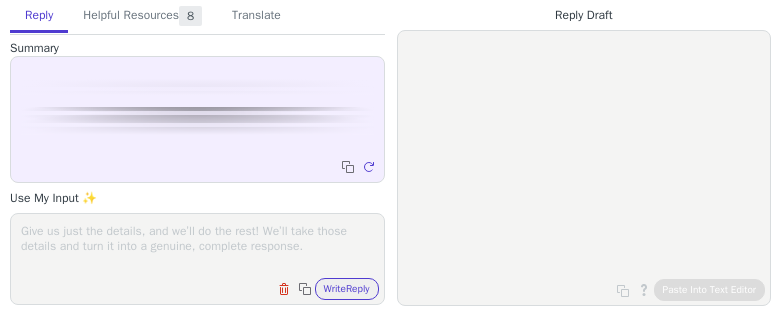 scroll, scrollTop: 0, scrollLeft: 0, axis: both 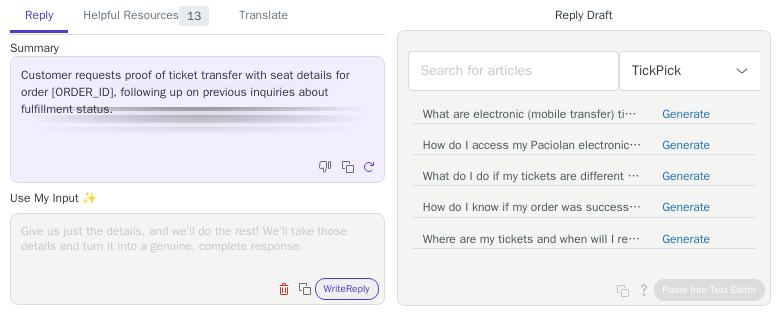 click at bounding box center [197, 246] 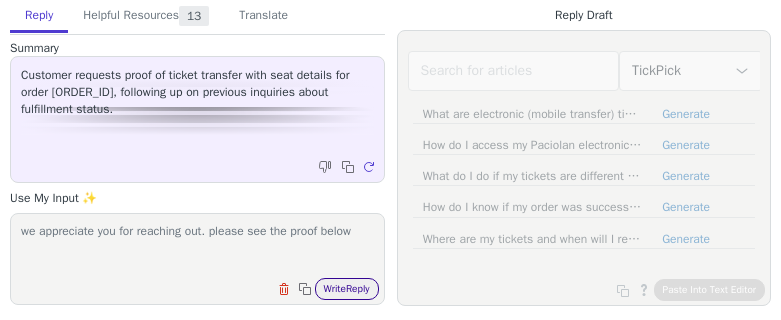 type on "we appreciate you for reaching out. please see the proof below" 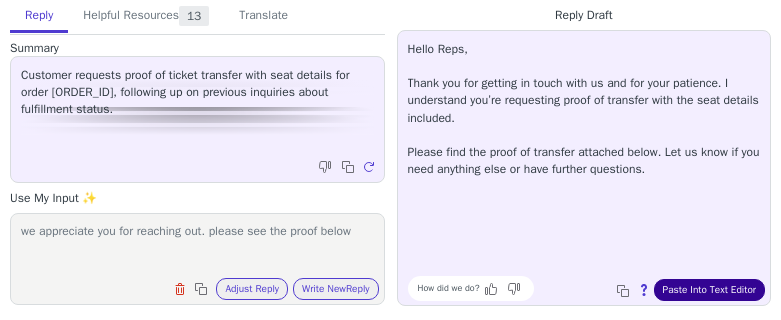 click on "Paste Into Text Editor" at bounding box center [709, 290] 